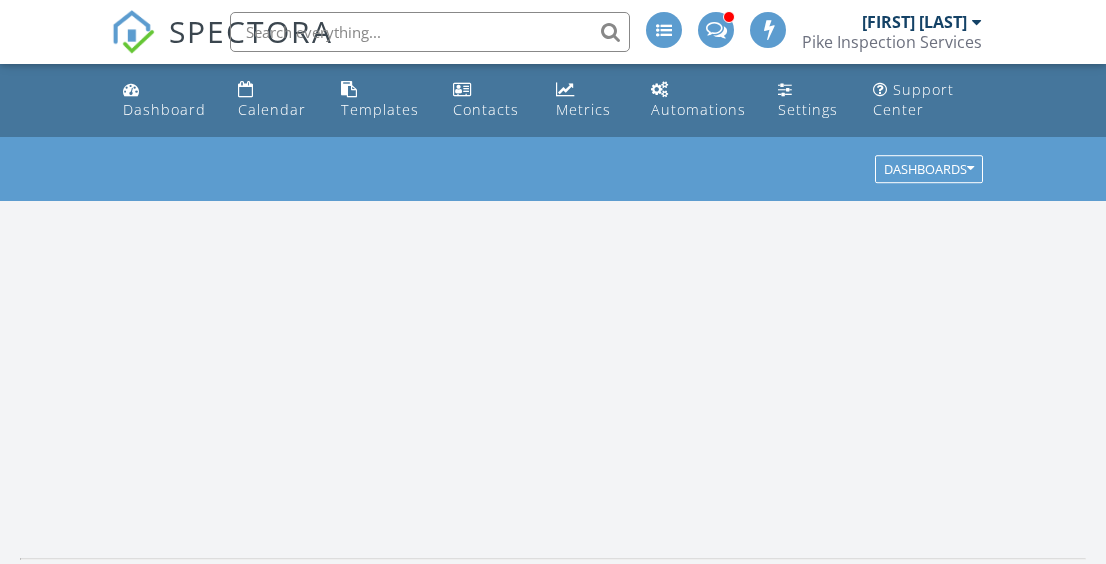scroll, scrollTop: 0, scrollLeft: 0, axis: both 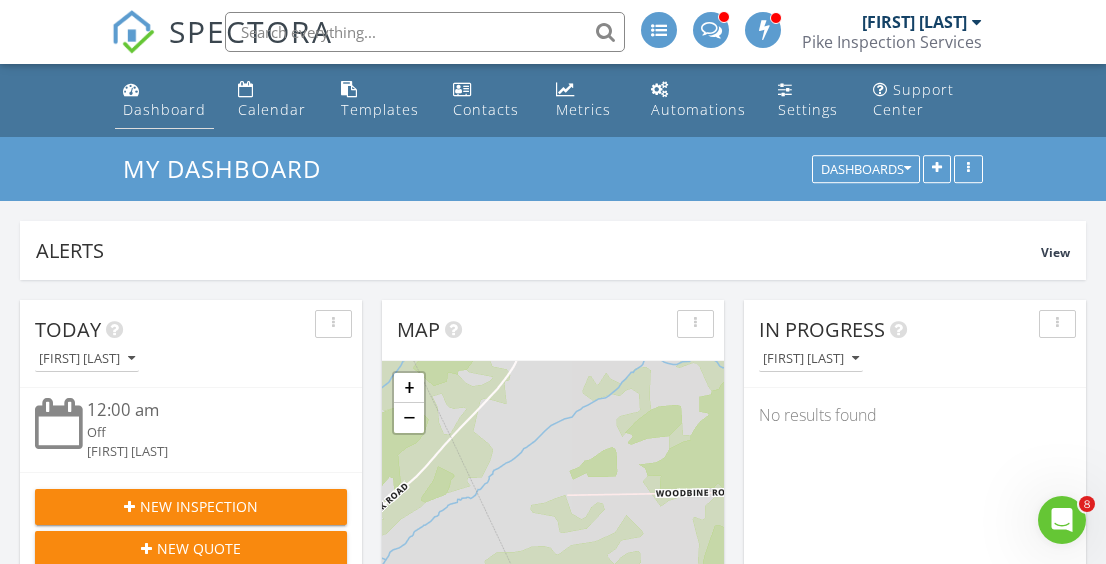 click at bounding box center (131, 89) 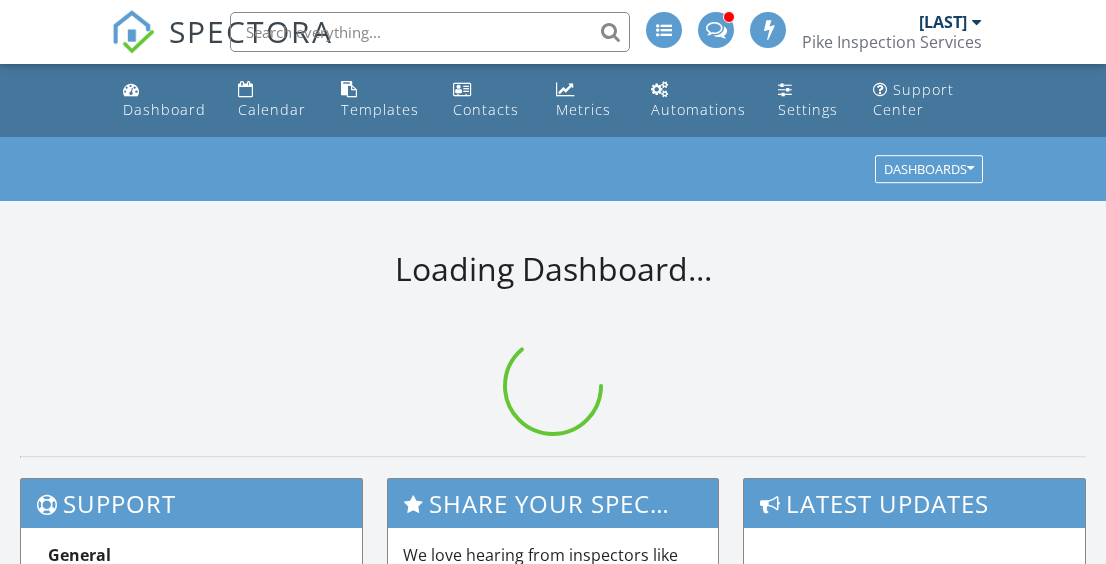 scroll, scrollTop: 0, scrollLeft: 0, axis: both 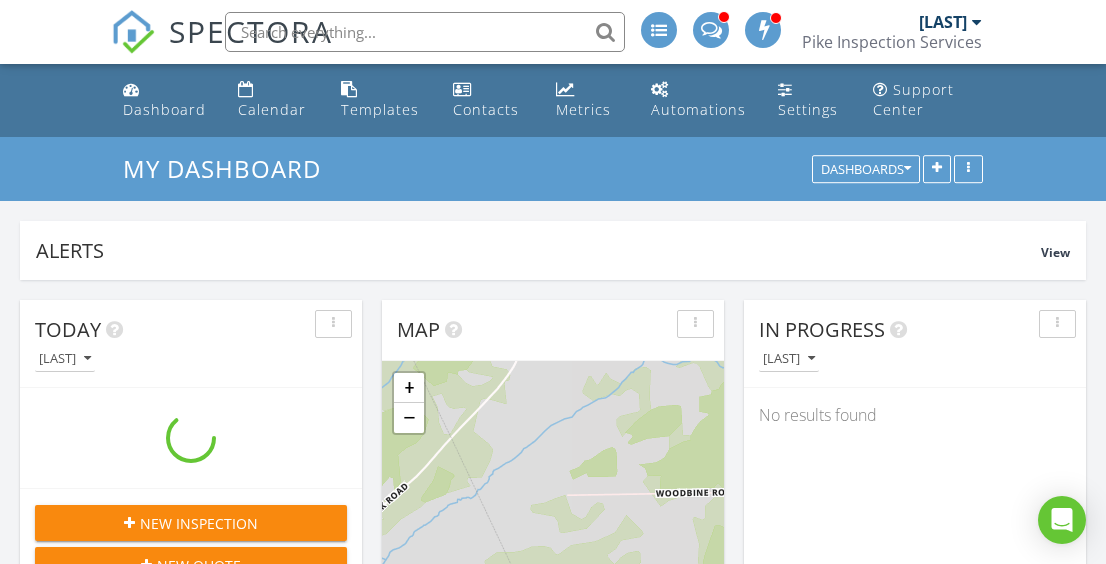 click at bounding box center (425, 32) 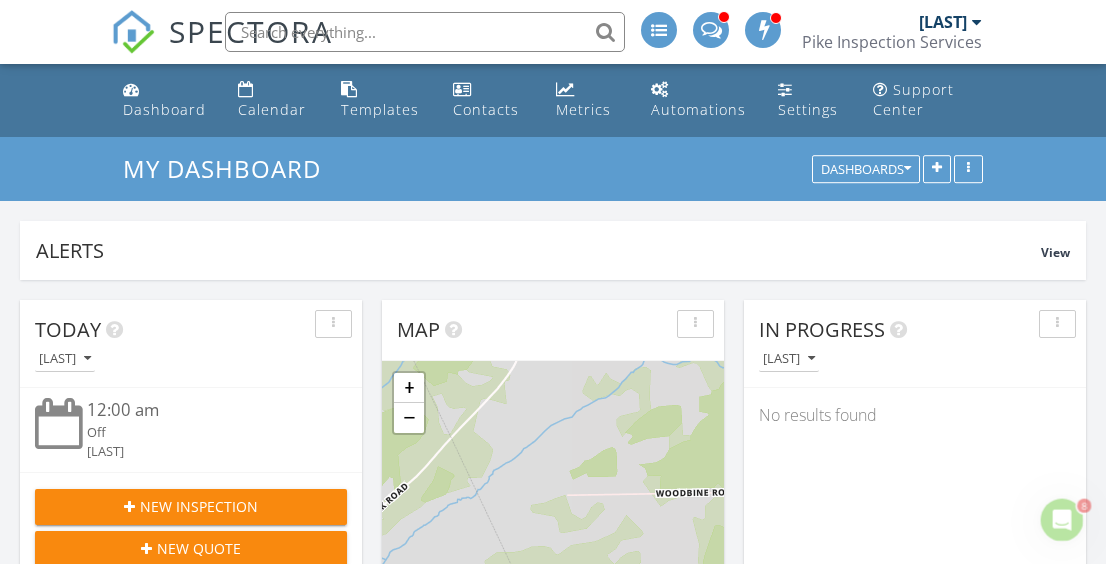 scroll, scrollTop: 0, scrollLeft: 0, axis: both 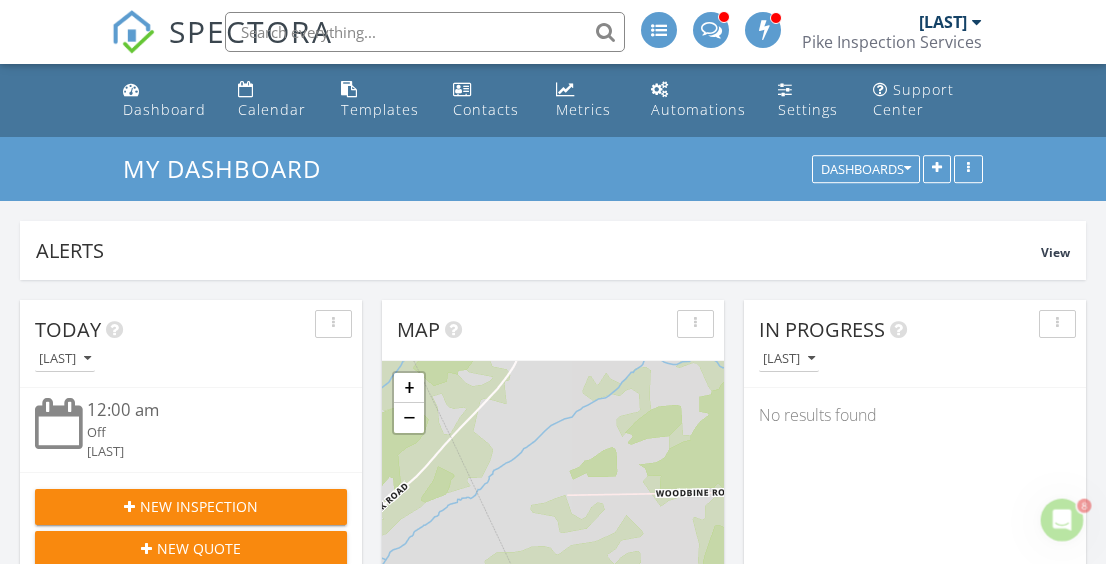 click at bounding box center (425, 32) 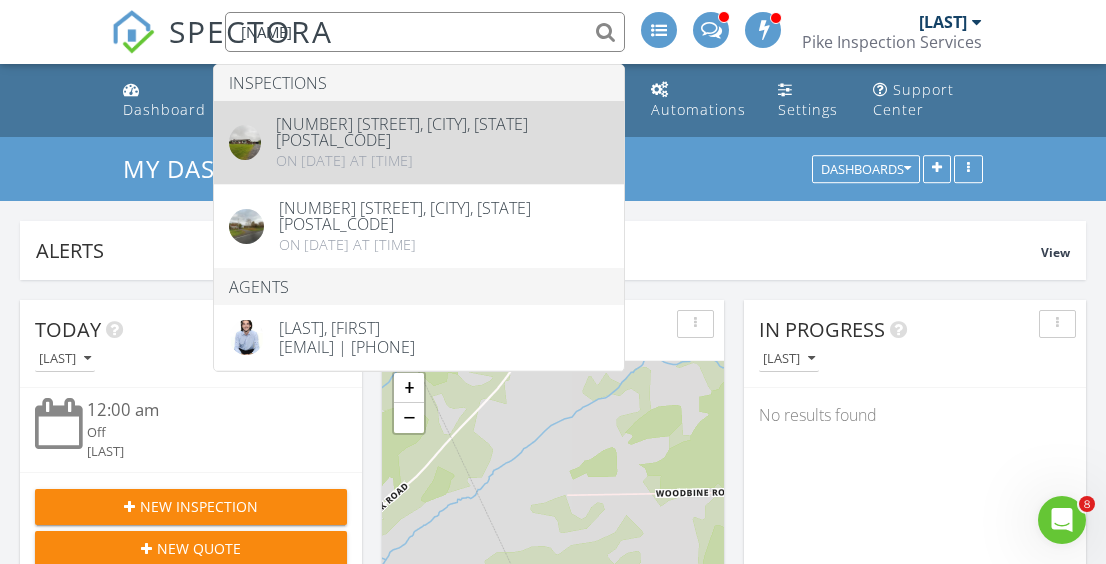 type on "[NAME]" 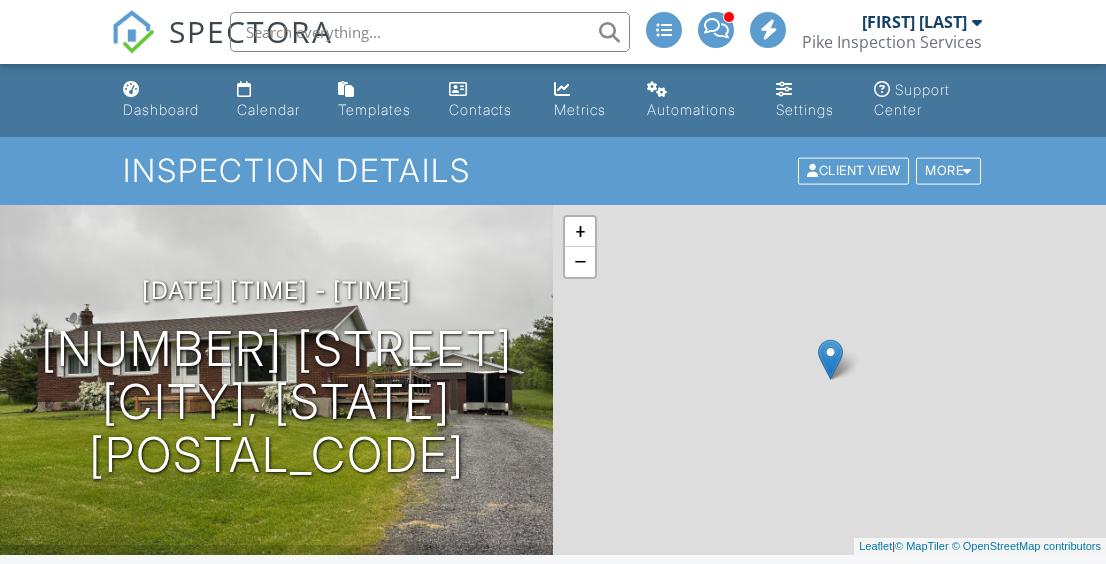 scroll, scrollTop: 530, scrollLeft: 0, axis: vertical 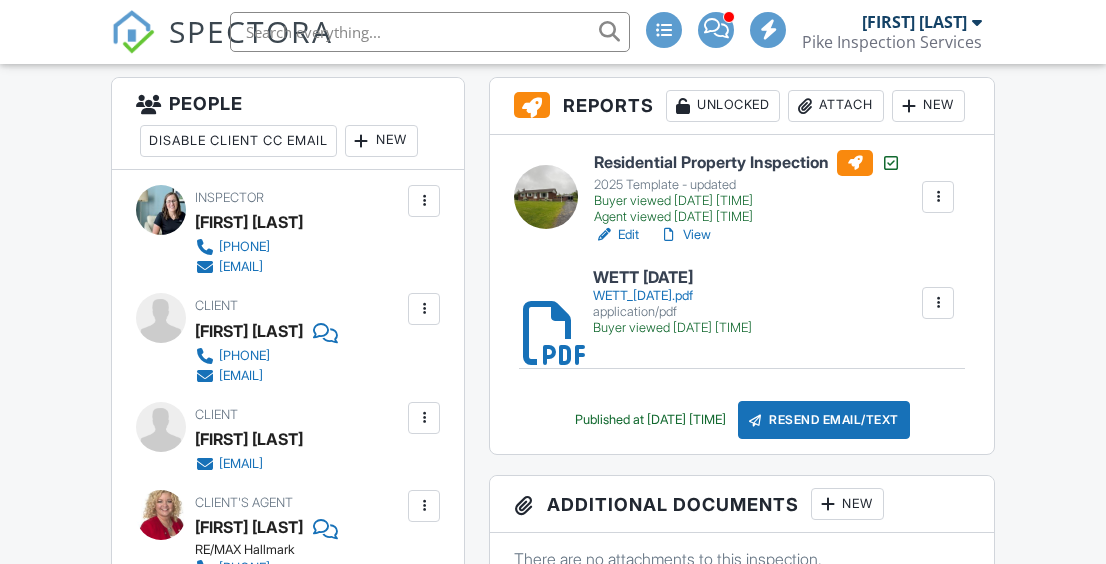 click on "Attach" at bounding box center (836, 106) 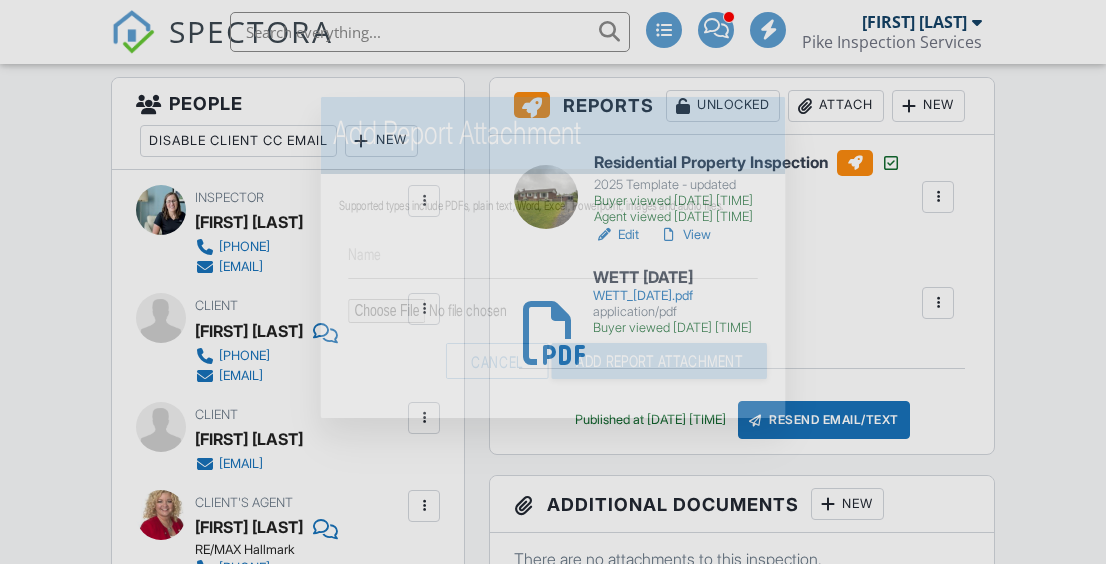 scroll, scrollTop: 530, scrollLeft: 0, axis: vertical 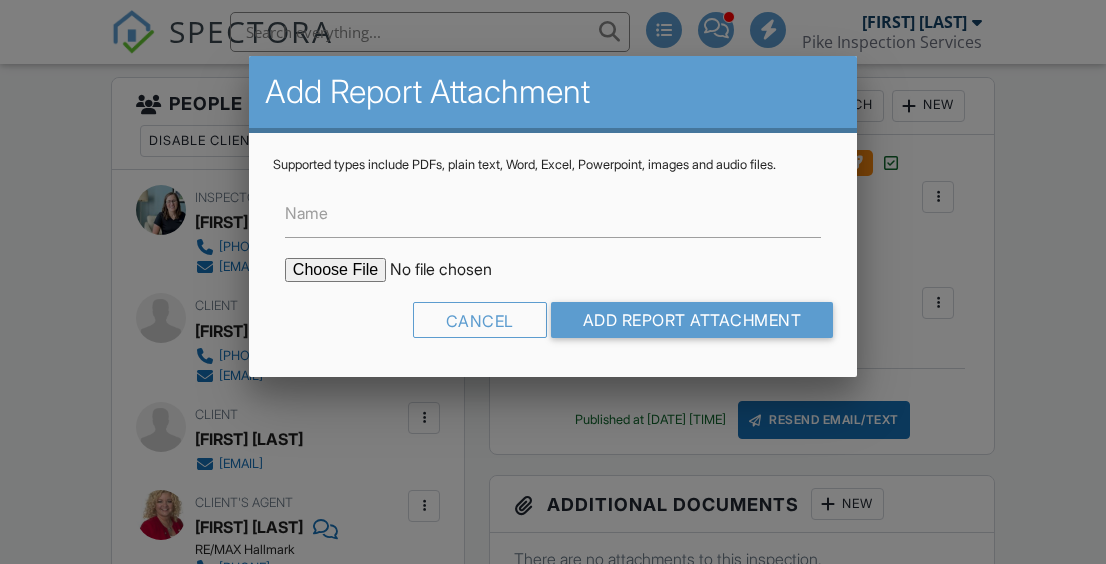 click at bounding box center [455, 270] 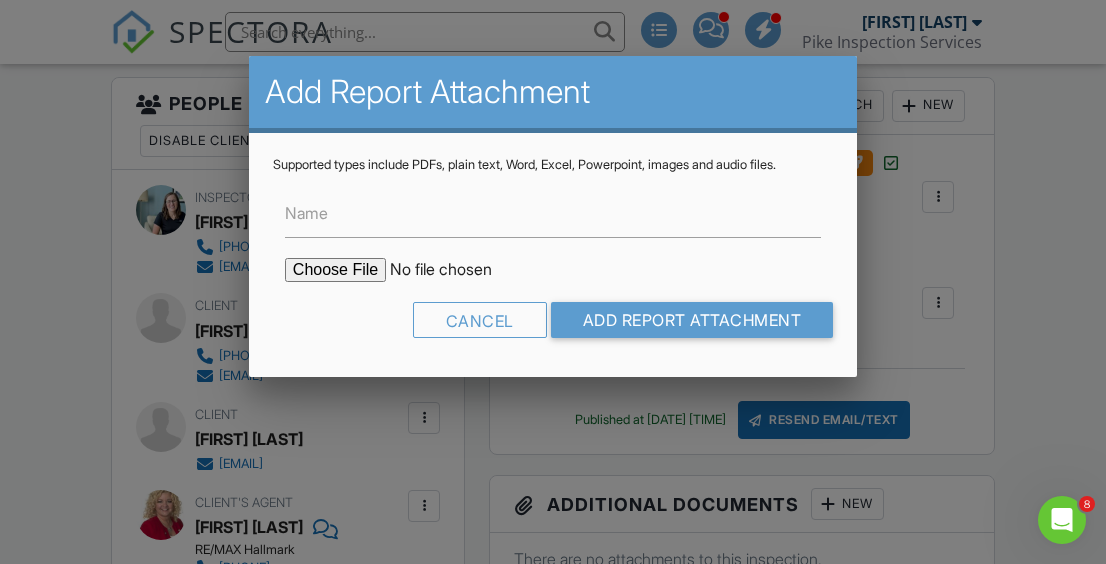 scroll, scrollTop: 0, scrollLeft: 0, axis: both 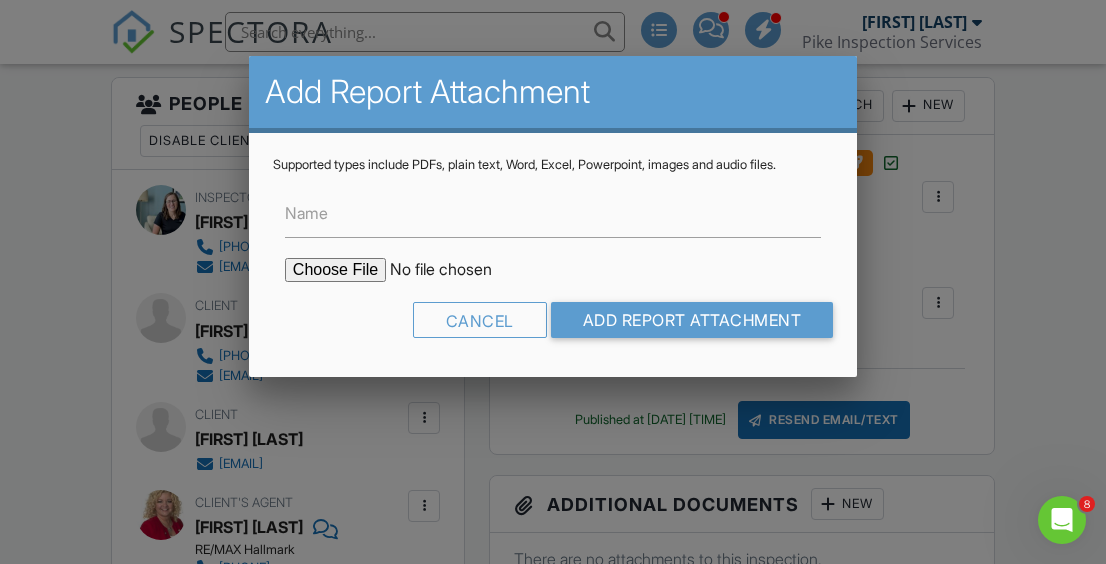 type on "C:\fakepath\WETT May 31:25.pdf" 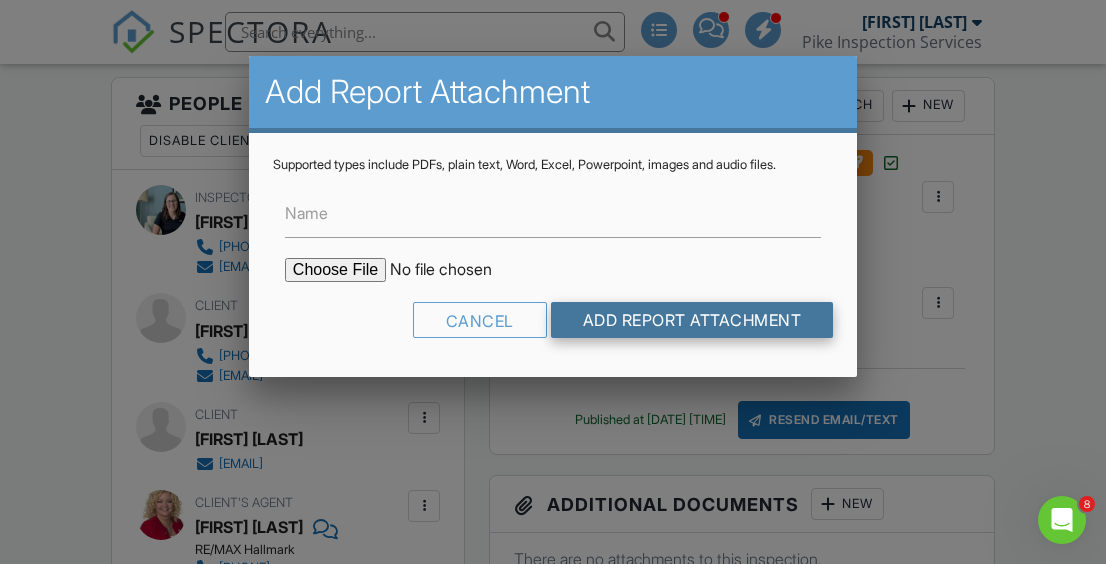 click on "Add Report Attachment" at bounding box center (692, 320) 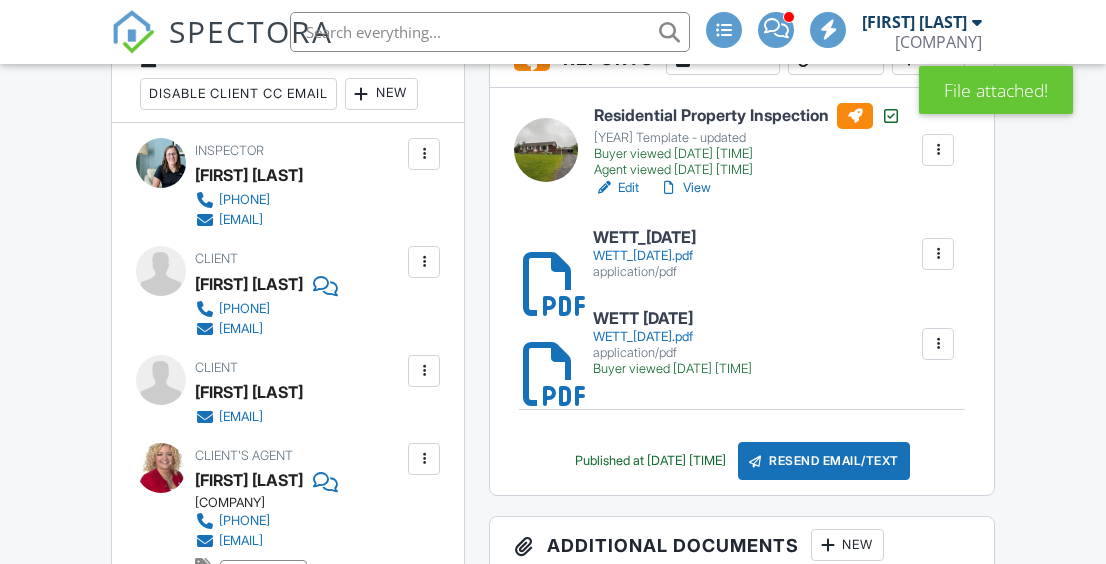 scroll, scrollTop: 577, scrollLeft: 0, axis: vertical 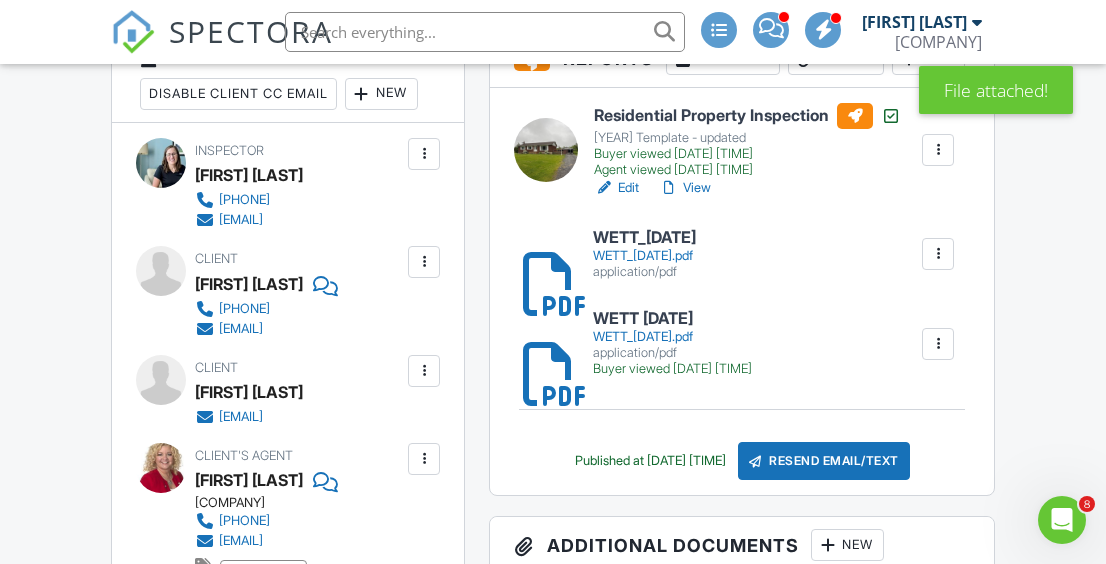 click at bounding box center [938, 344] 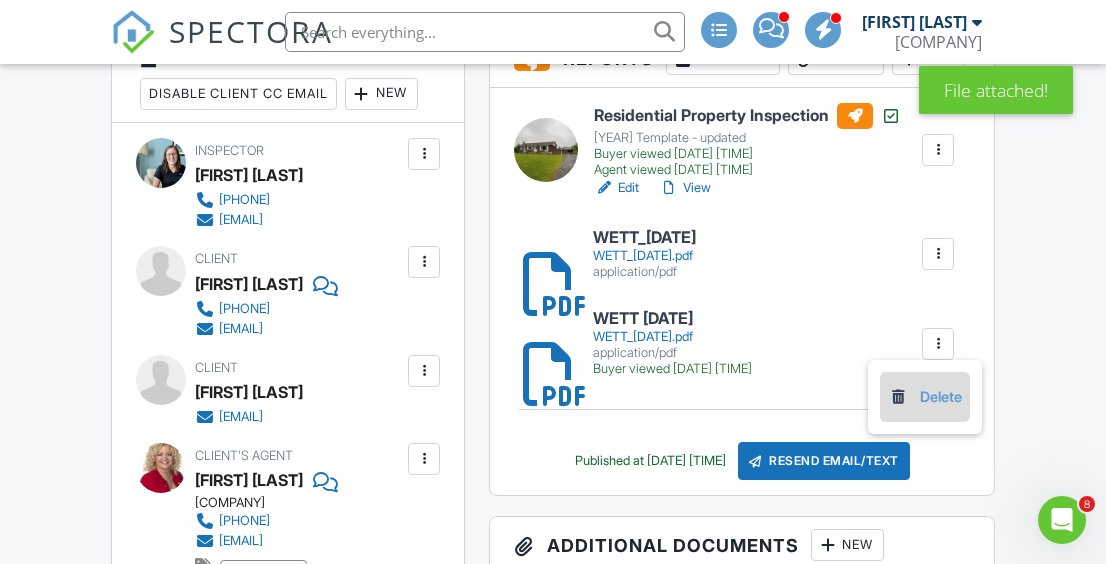 click on "Delete" at bounding box center (925, 397) 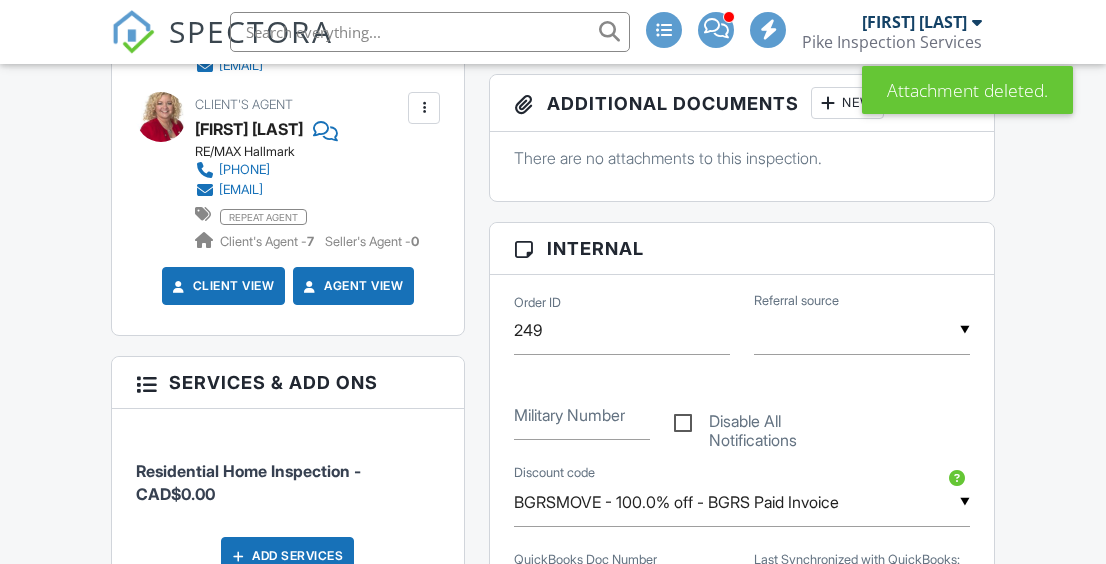 scroll, scrollTop: 887, scrollLeft: 0, axis: vertical 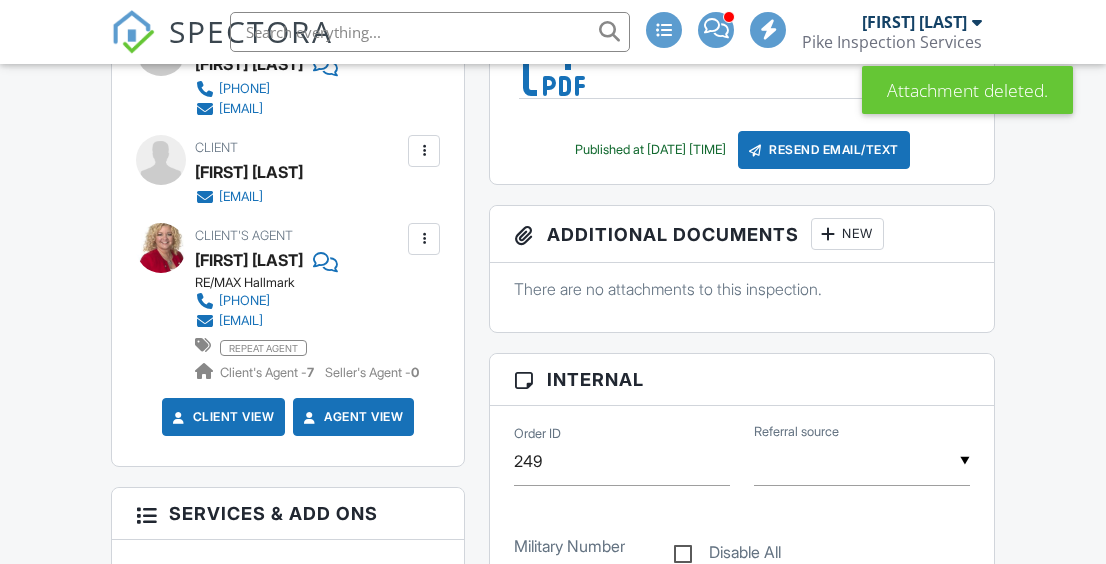 click at bounding box center [323, 64] 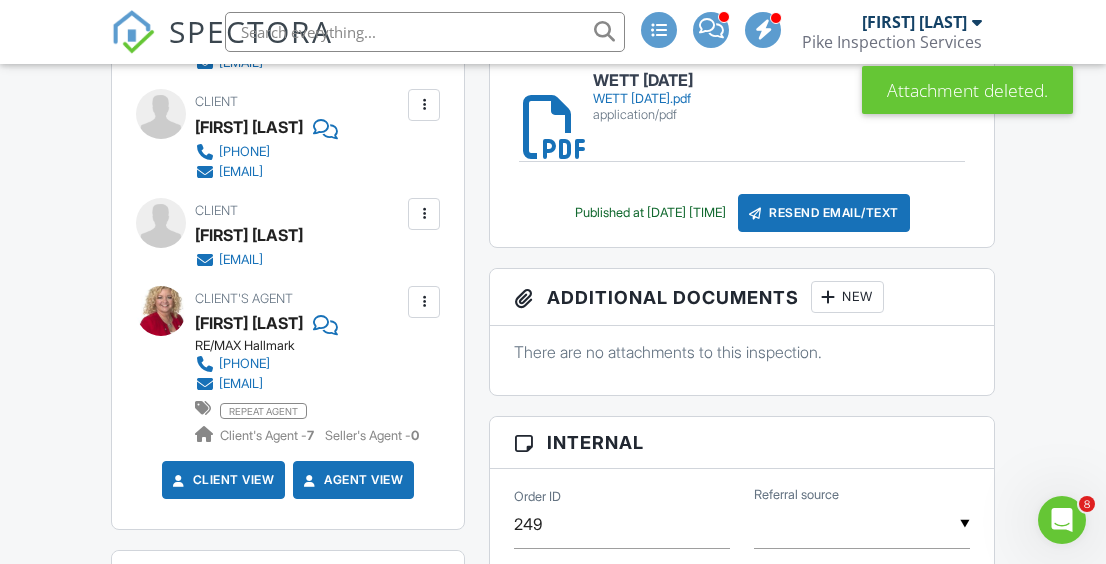 scroll, scrollTop: 0, scrollLeft: 0, axis: both 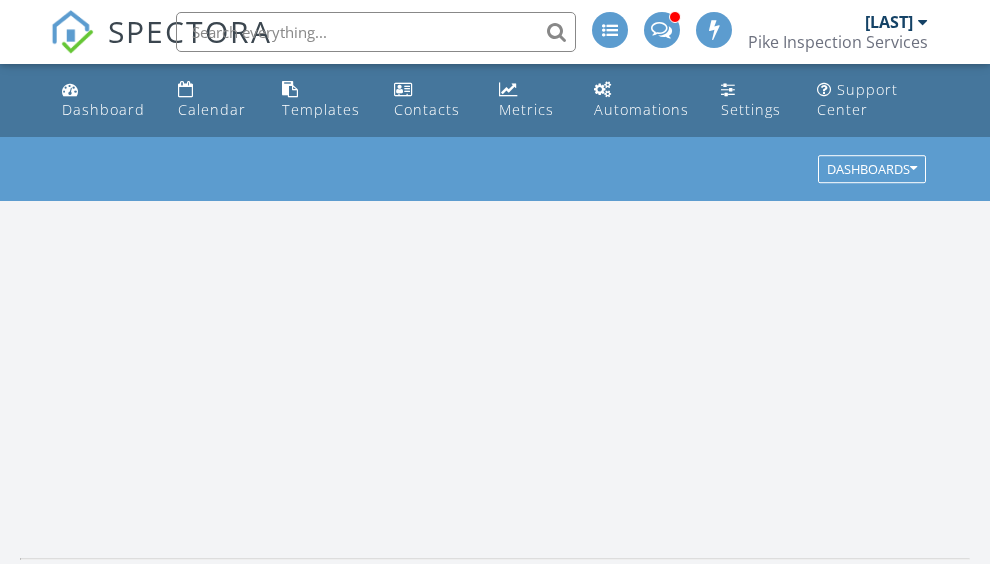 click at bounding box center [376, 32] 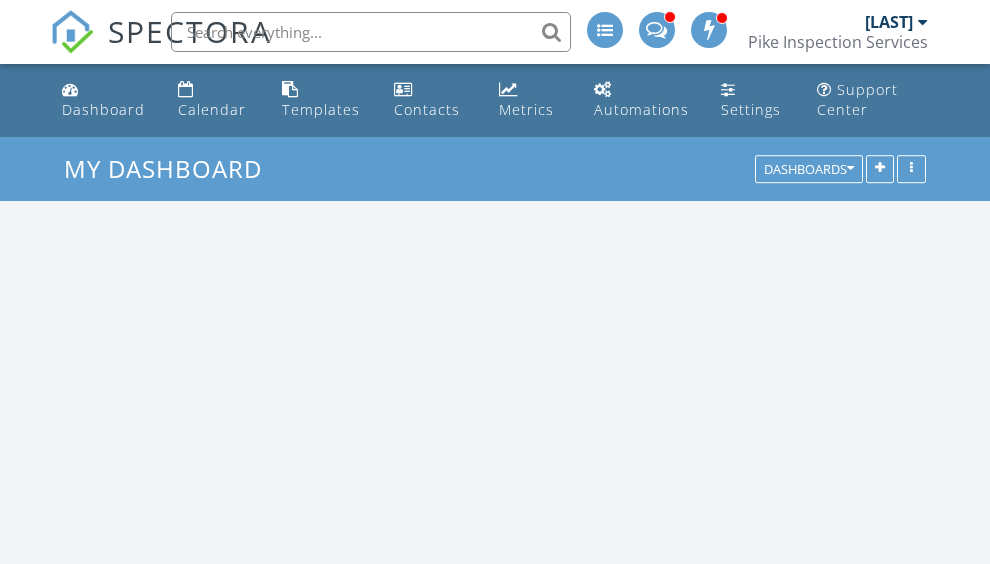 click at bounding box center [371, 32] 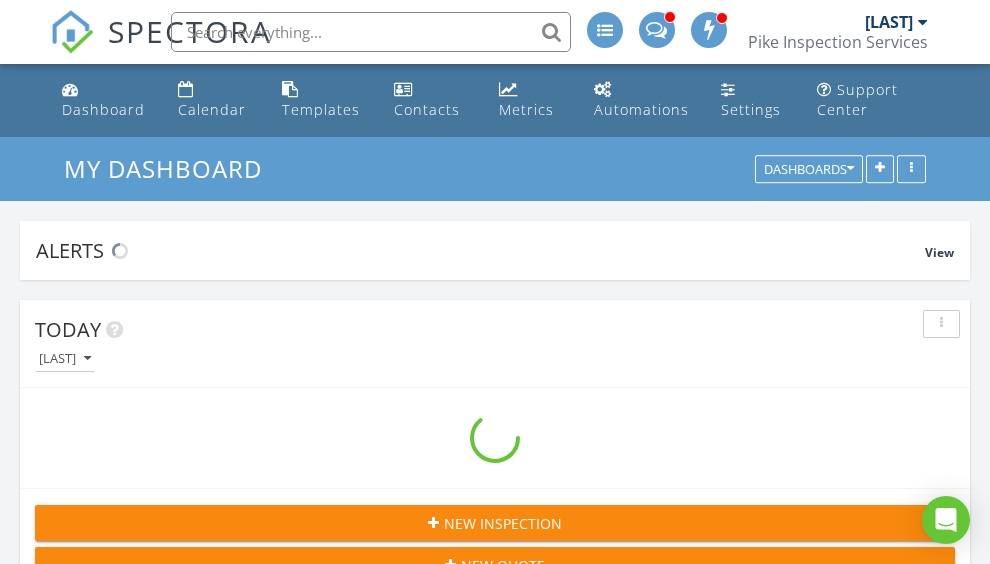 scroll, scrollTop: 10, scrollLeft: 10, axis: both 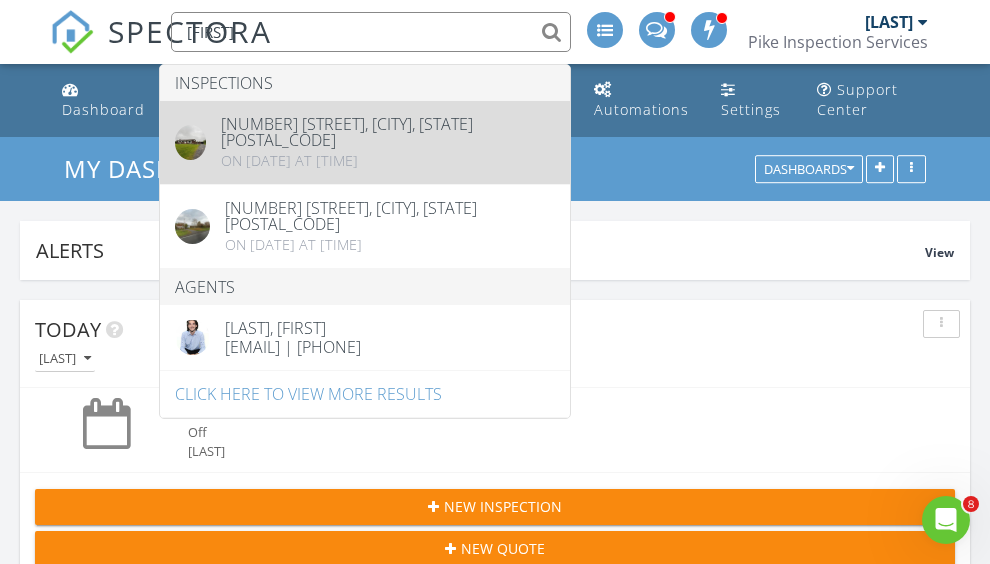 type on "cody" 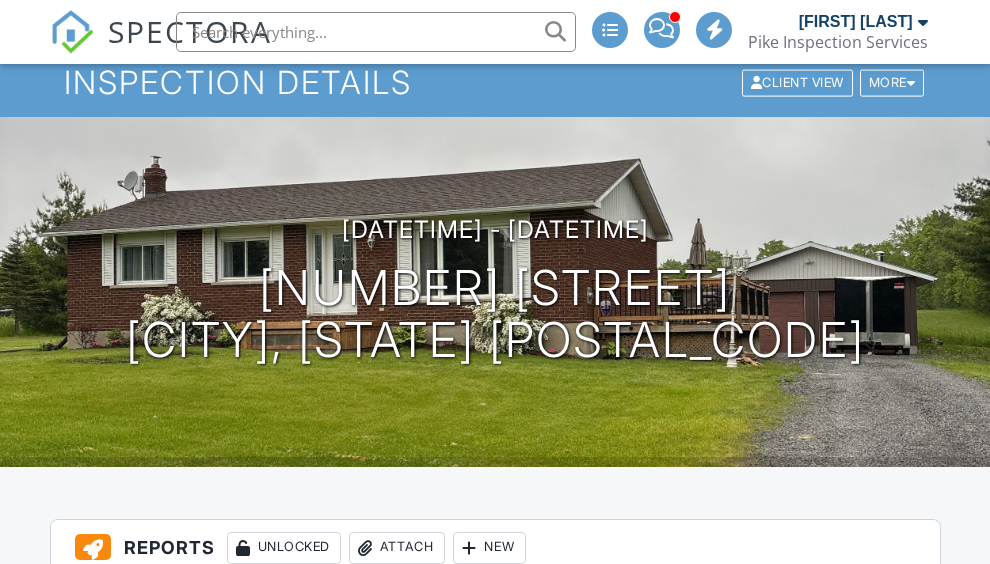 scroll, scrollTop: 88, scrollLeft: 0, axis: vertical 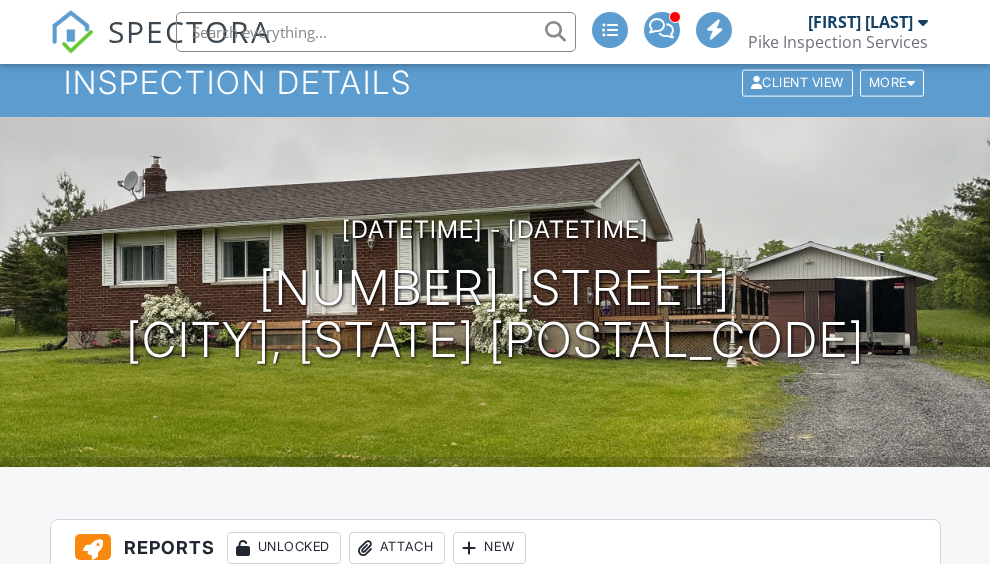 click at bounding box center (376, 32) 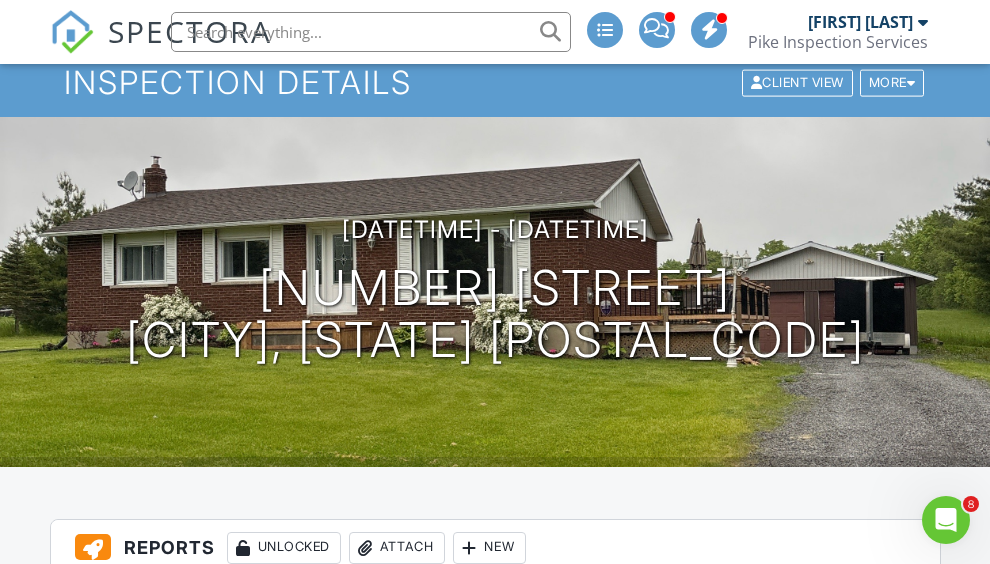 scroll, scrollTop: 0, scrollLeft: 0, axis: both 